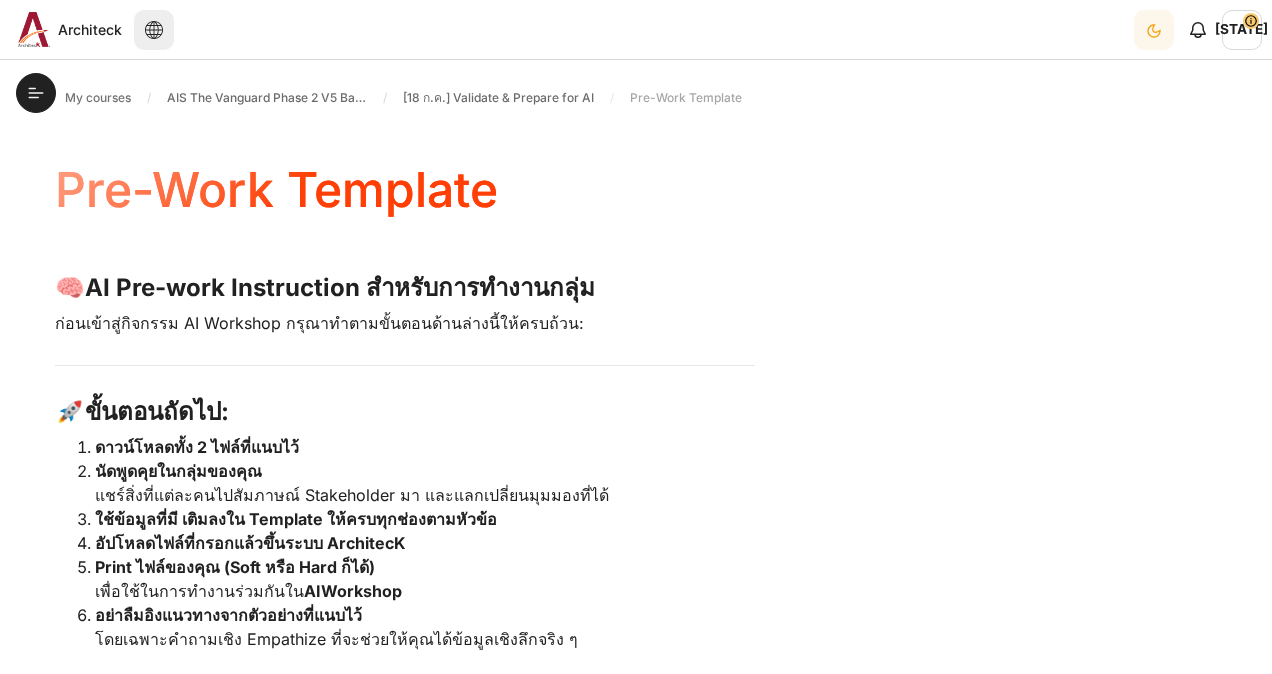 scroll, scrollTop: 0, scrollLeft: 0, axis: both 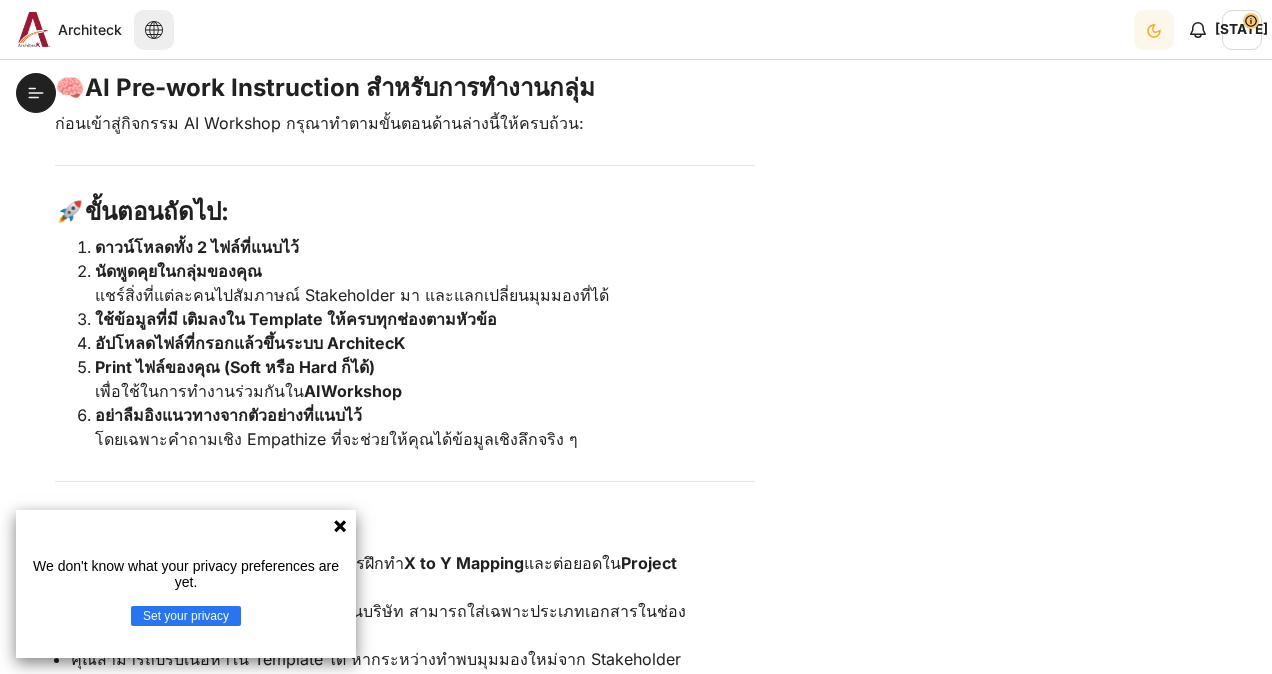 click 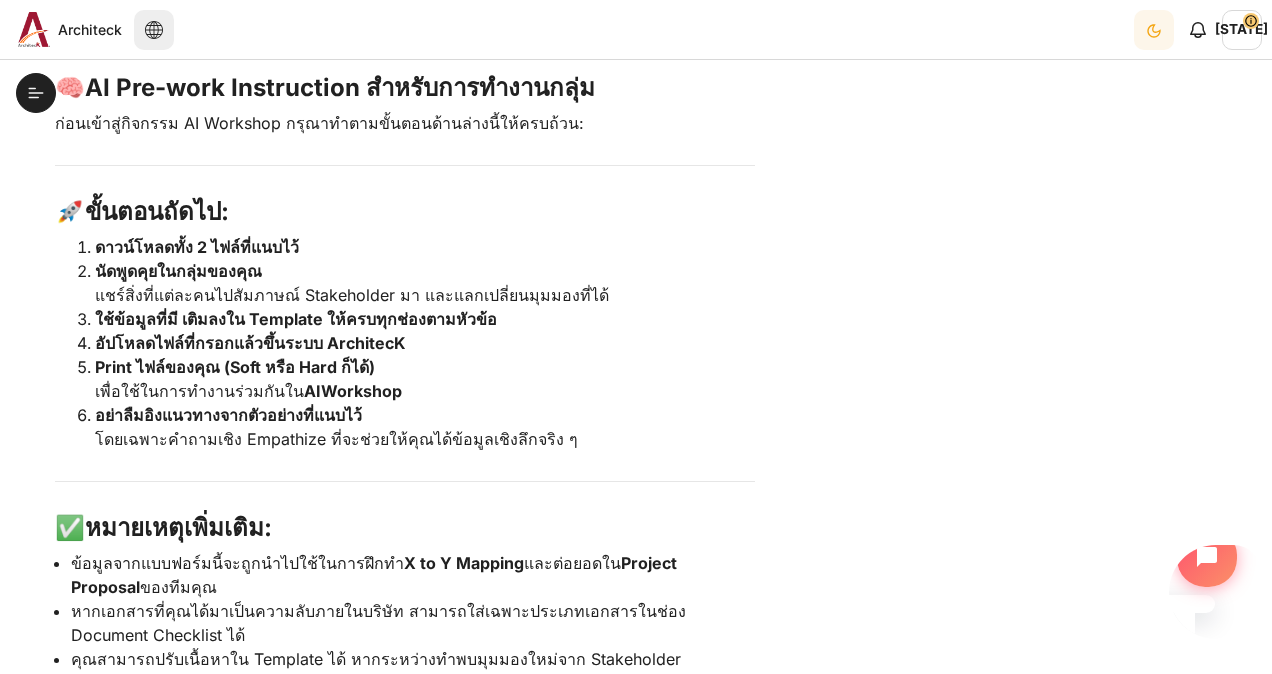 scroll, scrollTop: 0, scrollLeft: 0, axis: both 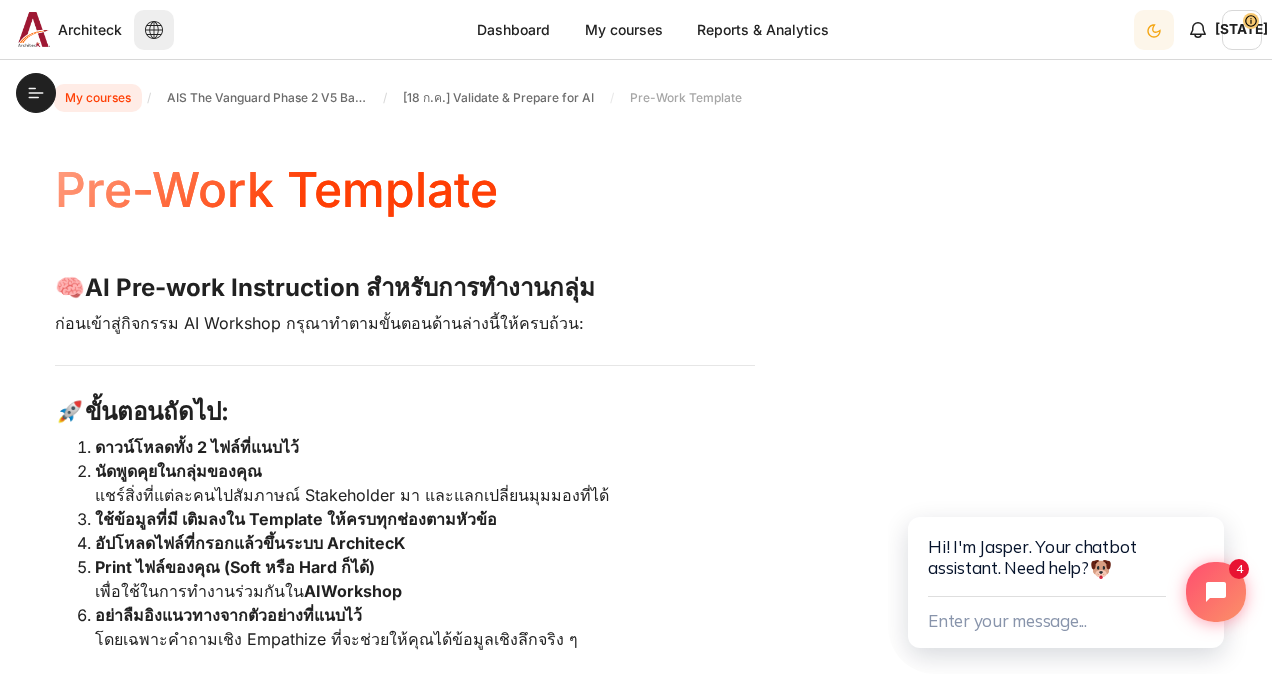 click on "My courses" at bounding box center [98, 98] 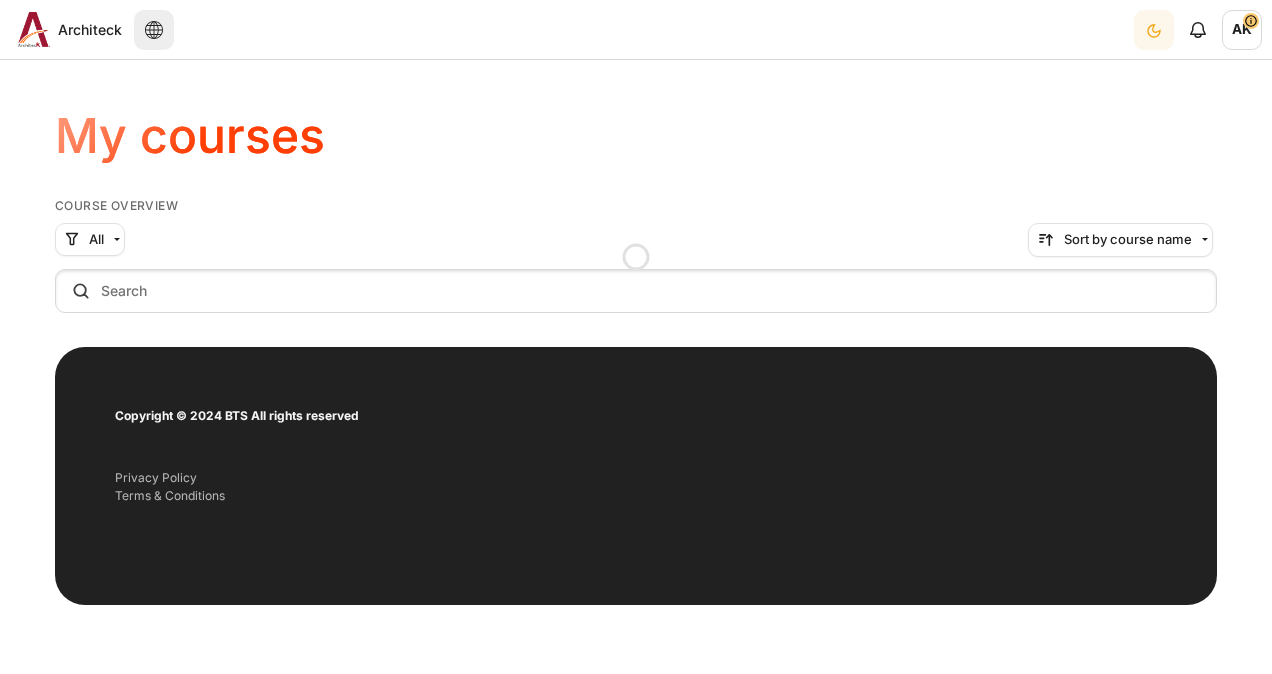 scroll, scrollTop: 0, scrollLeft: 0, axis: both 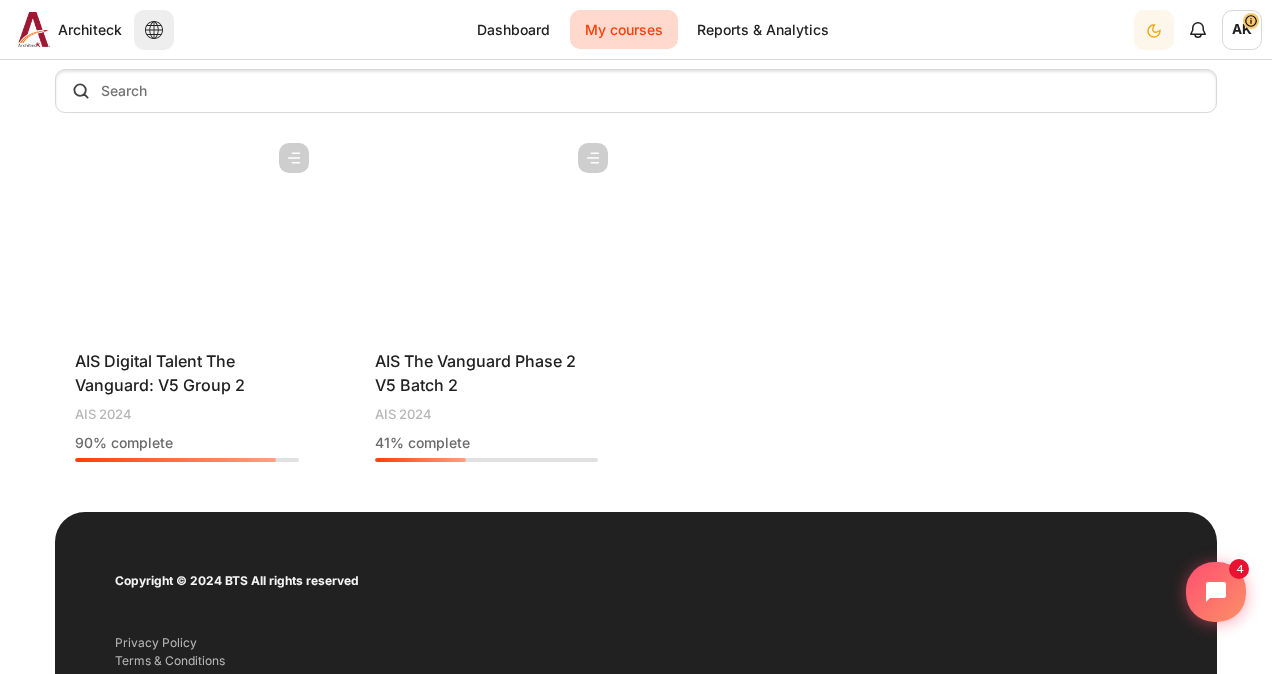 click at bounding box center [487, 233] 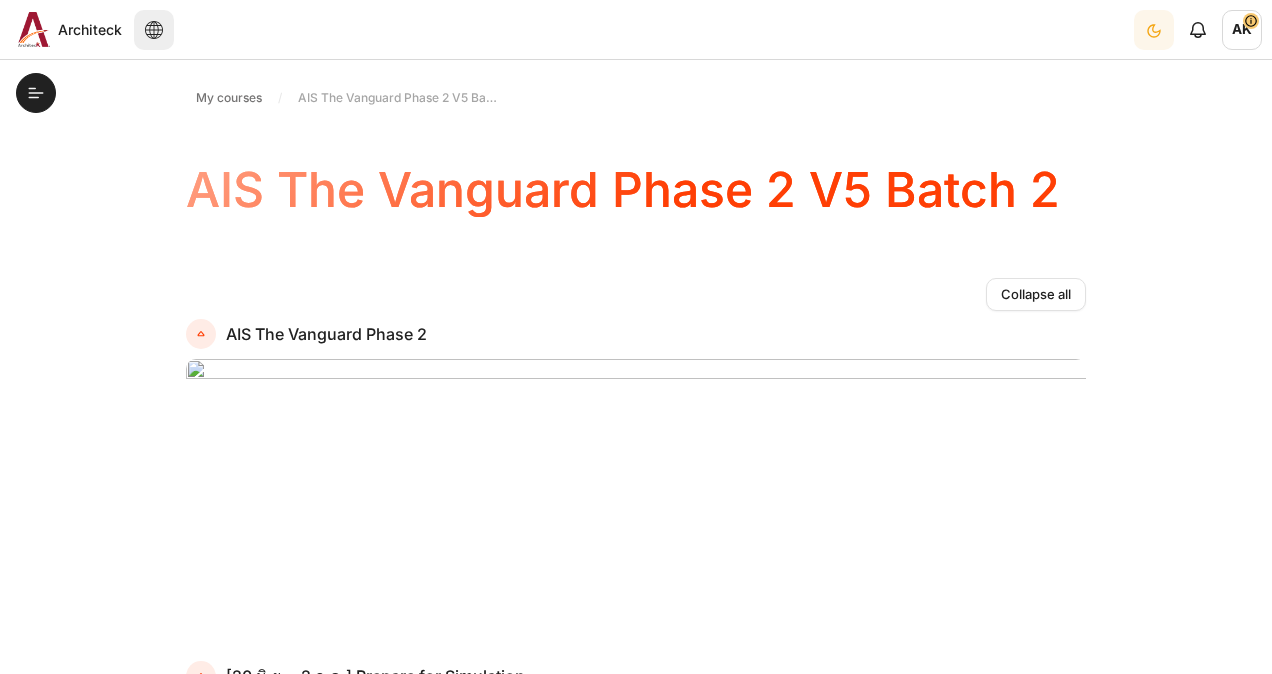 scroll, scrollTop: 0, scrollLeft: 0, axis: both 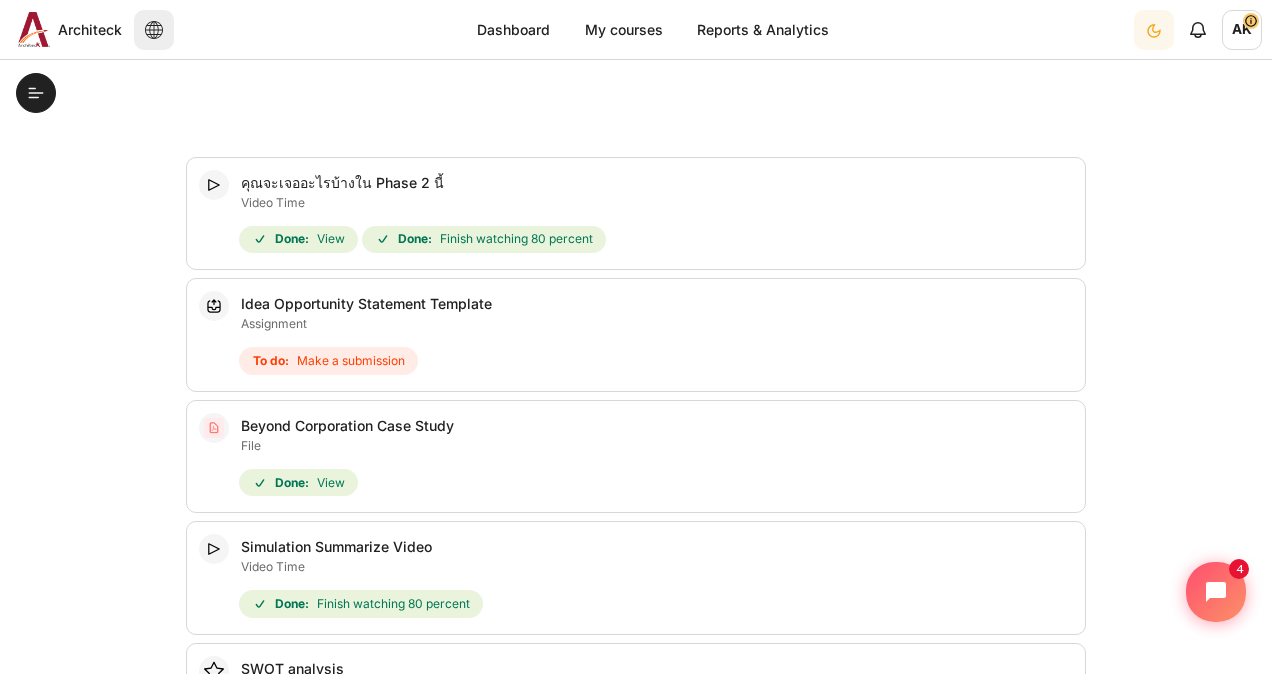 click on "To do:" at bounding box center (271, 361) 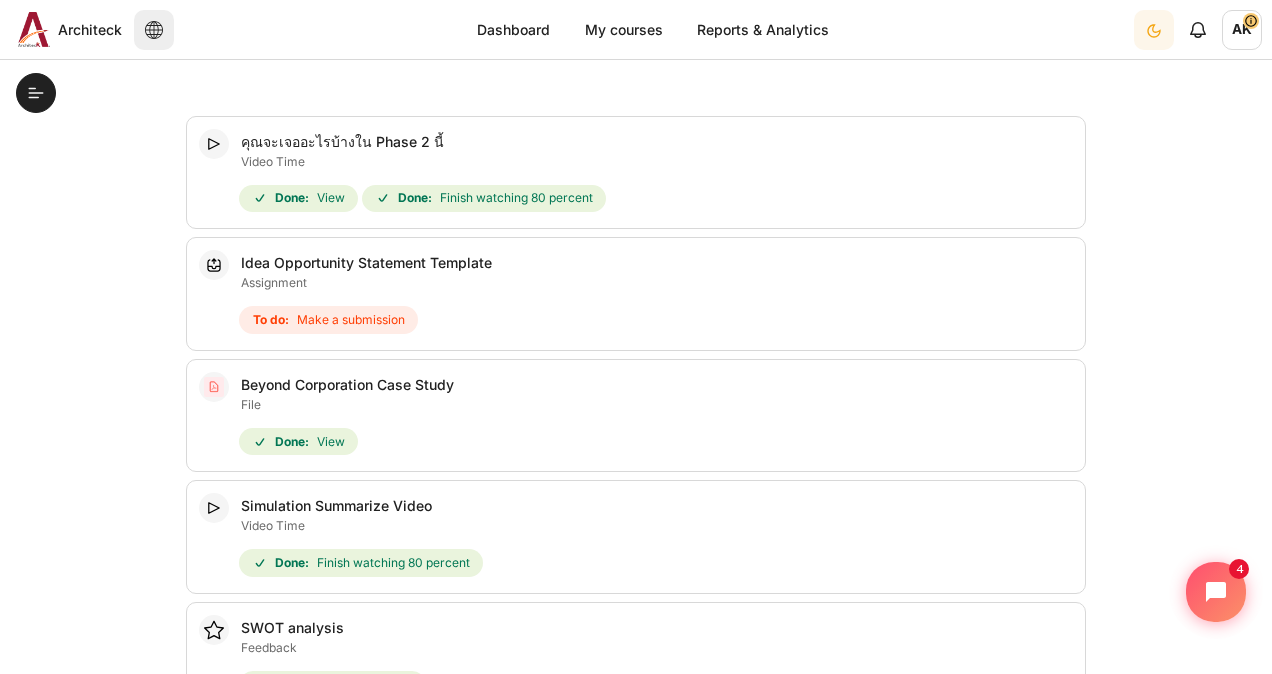 scroll, scrollTop: 1123, scrollLeft: 0, axis: vertical 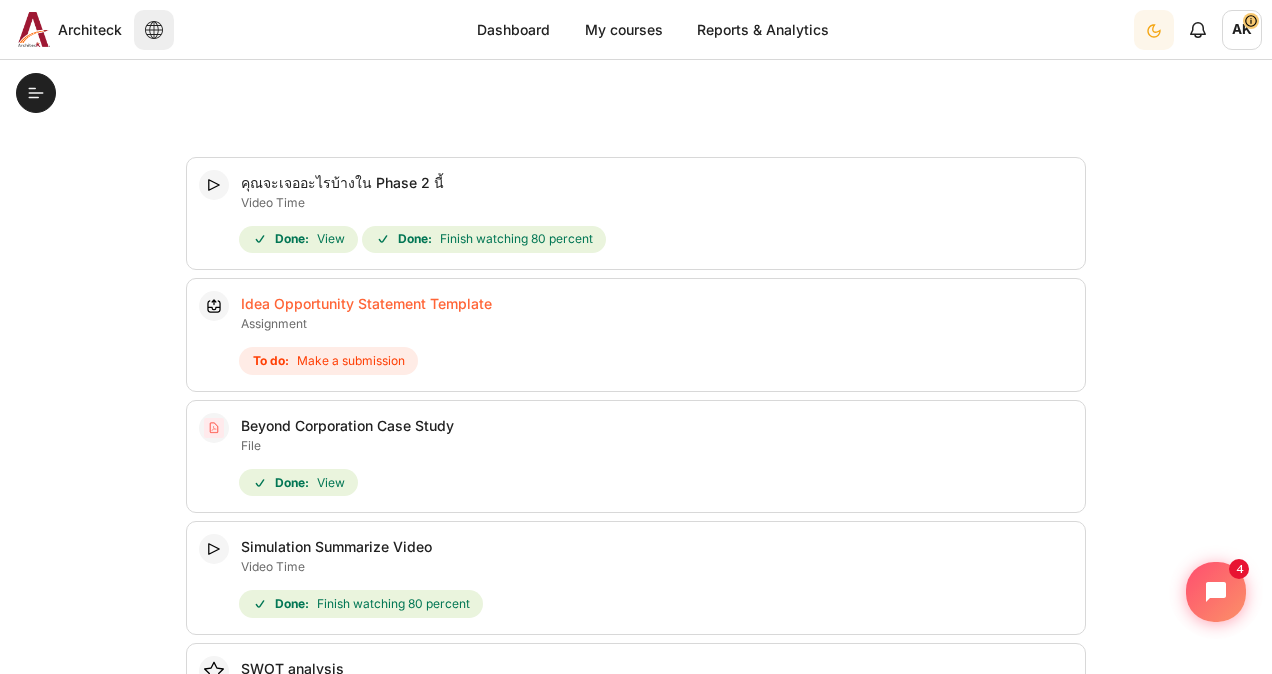 click on "Idea Opportunity Statement Template   Assignment" at bounding box center [366, 303] 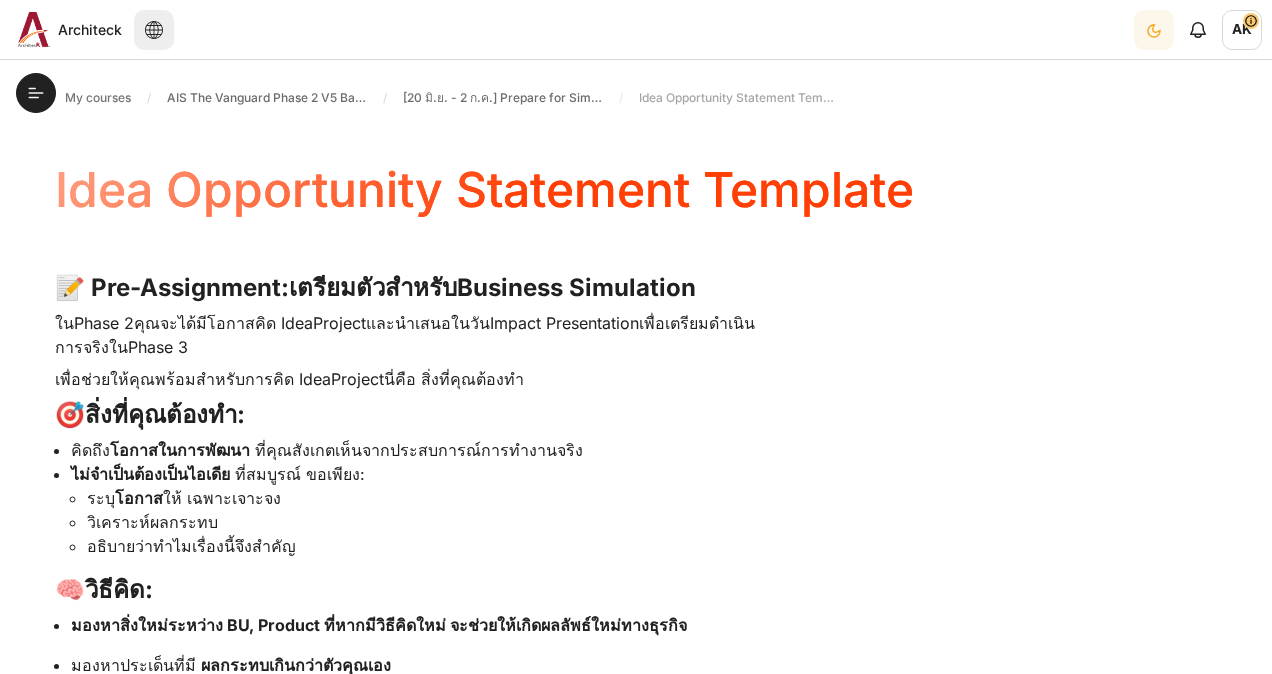 scroll, scrollTop: 0, scrollLeft: 0, axis: both 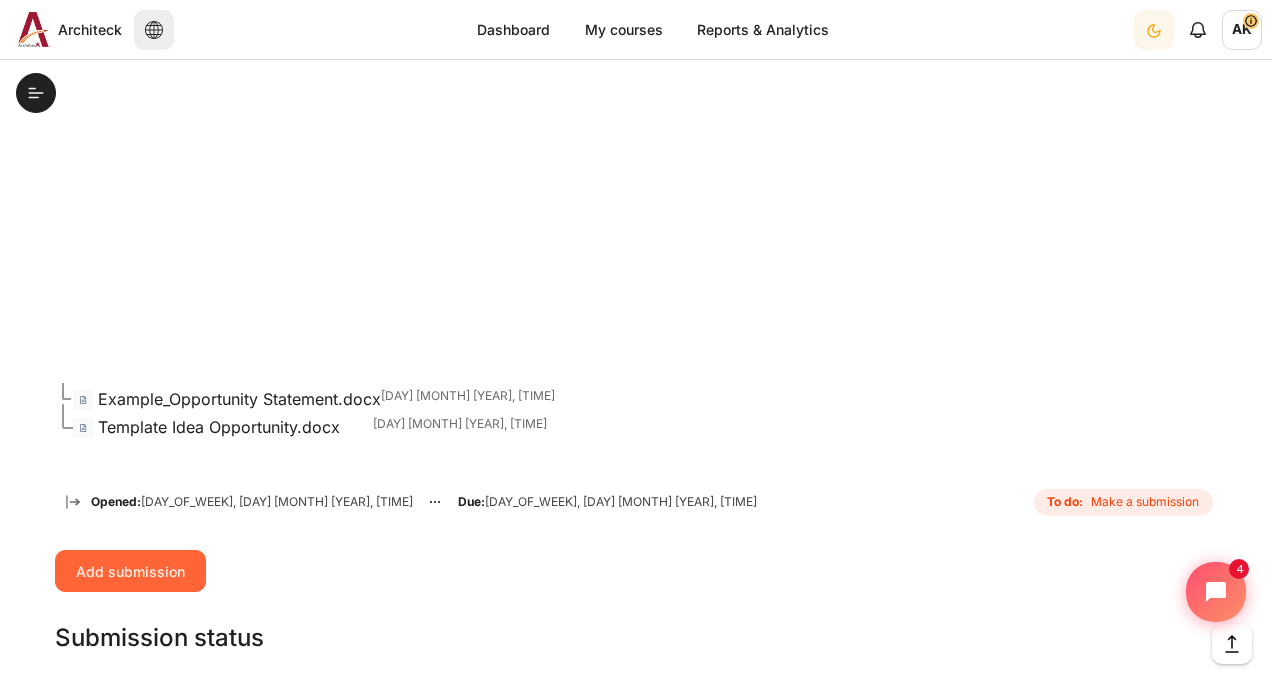 click on "Add submission" at bounding box center [130, 571] 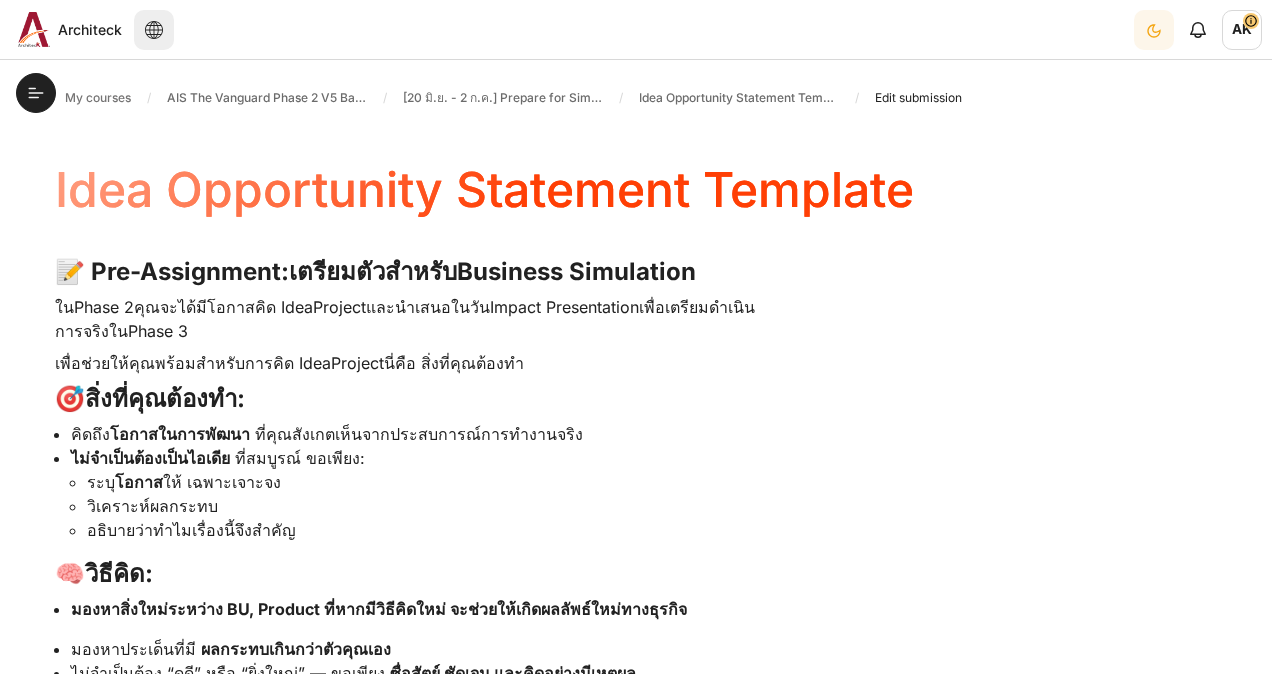 scroll, scrollTop: 0, scrollLeft: 0, axis: both 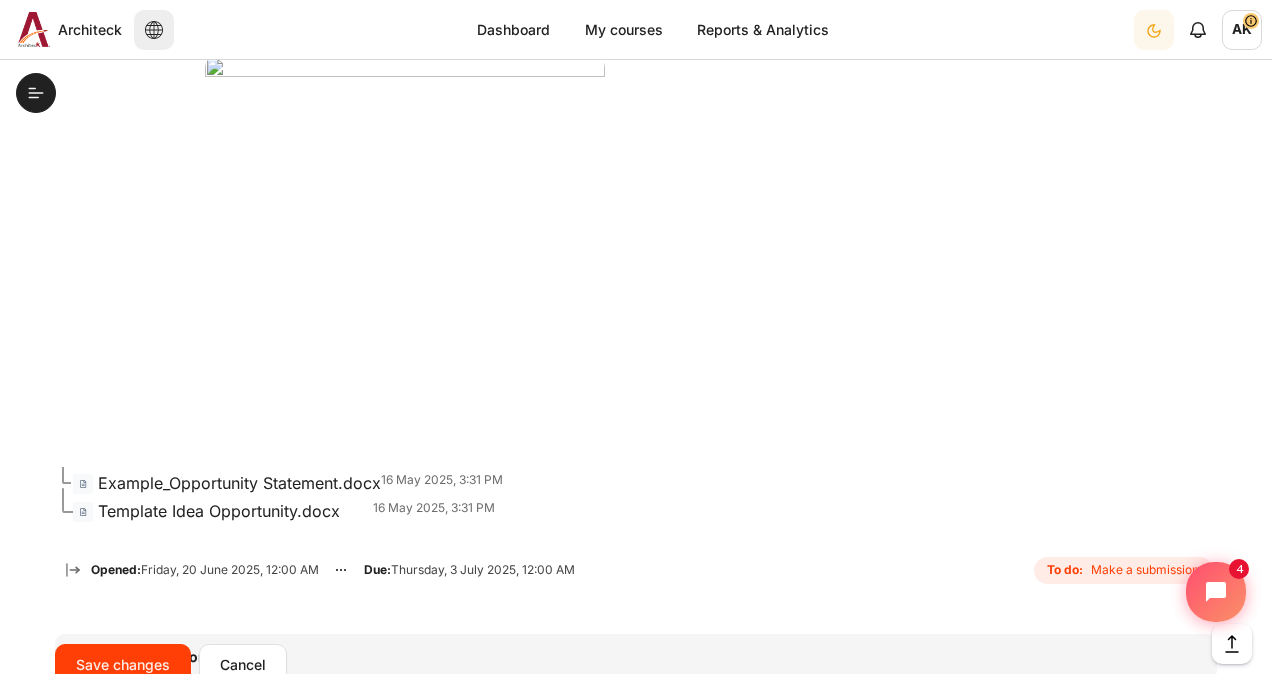 click on "Example_Opportunity Statement.docx" at bounding box center [239, 483] 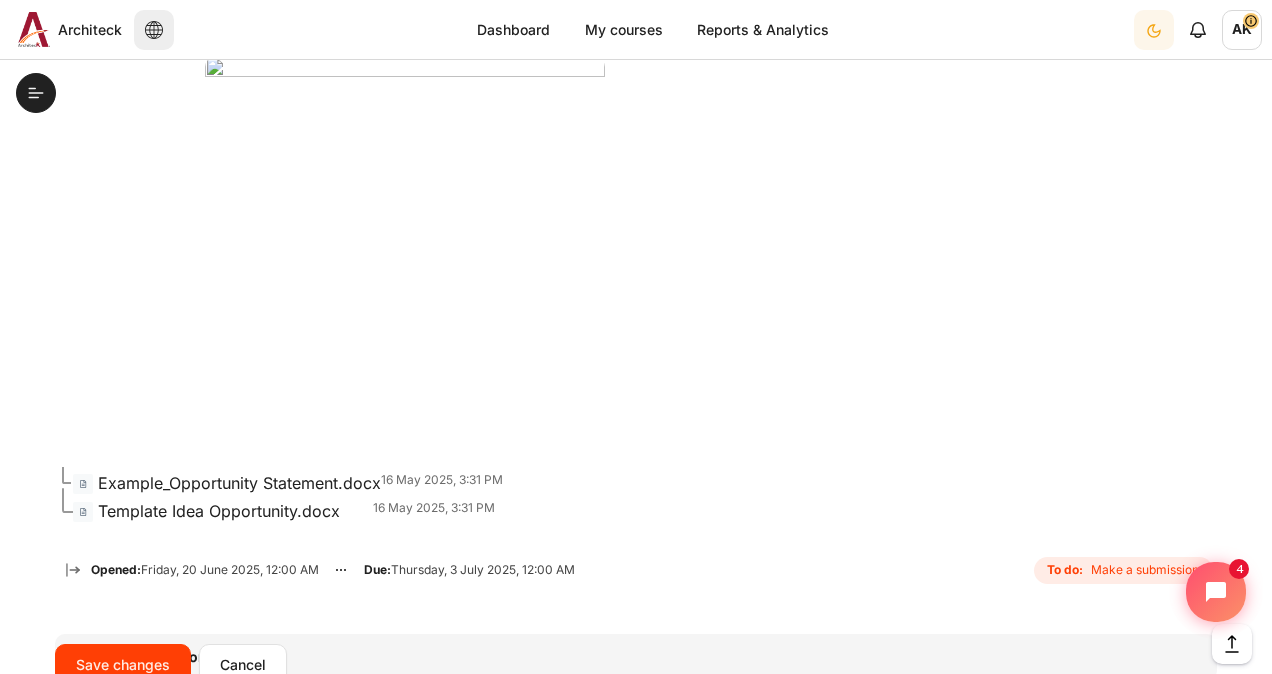 click on "Template Idea Opportunity.docx" at bounding box center [219, 511] 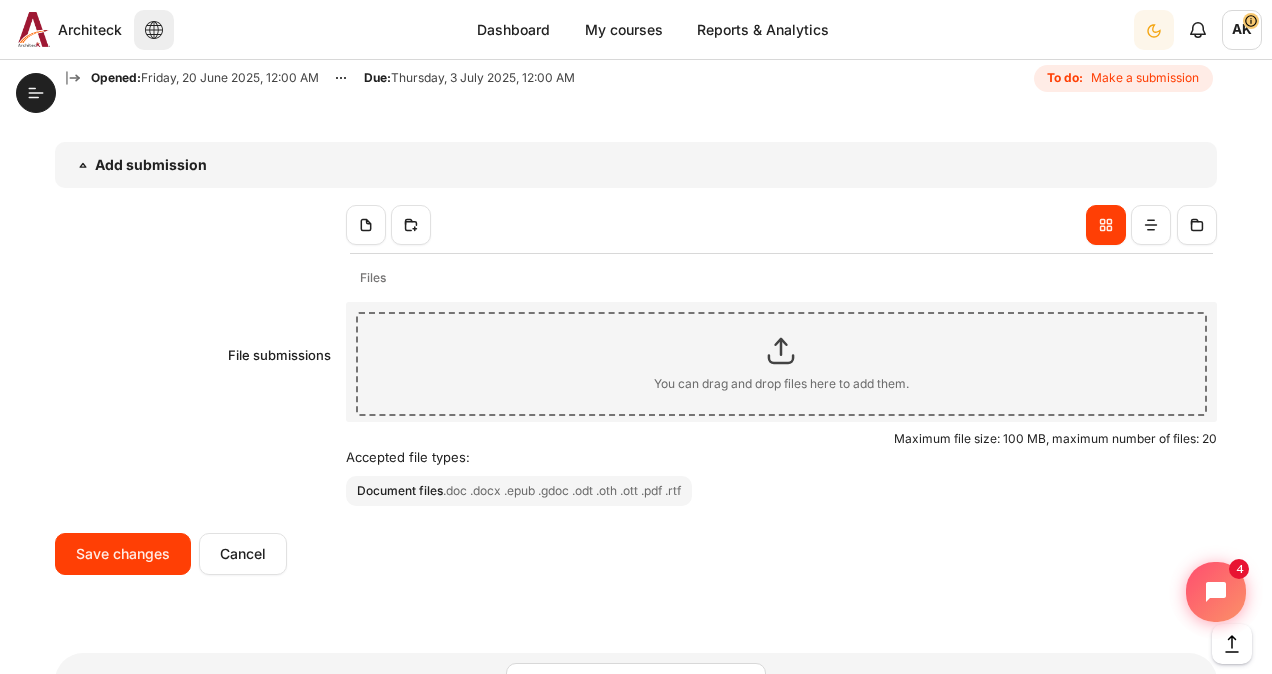 scroll, scrollTop: 1800, scrollLeft: 0, axis: vertical 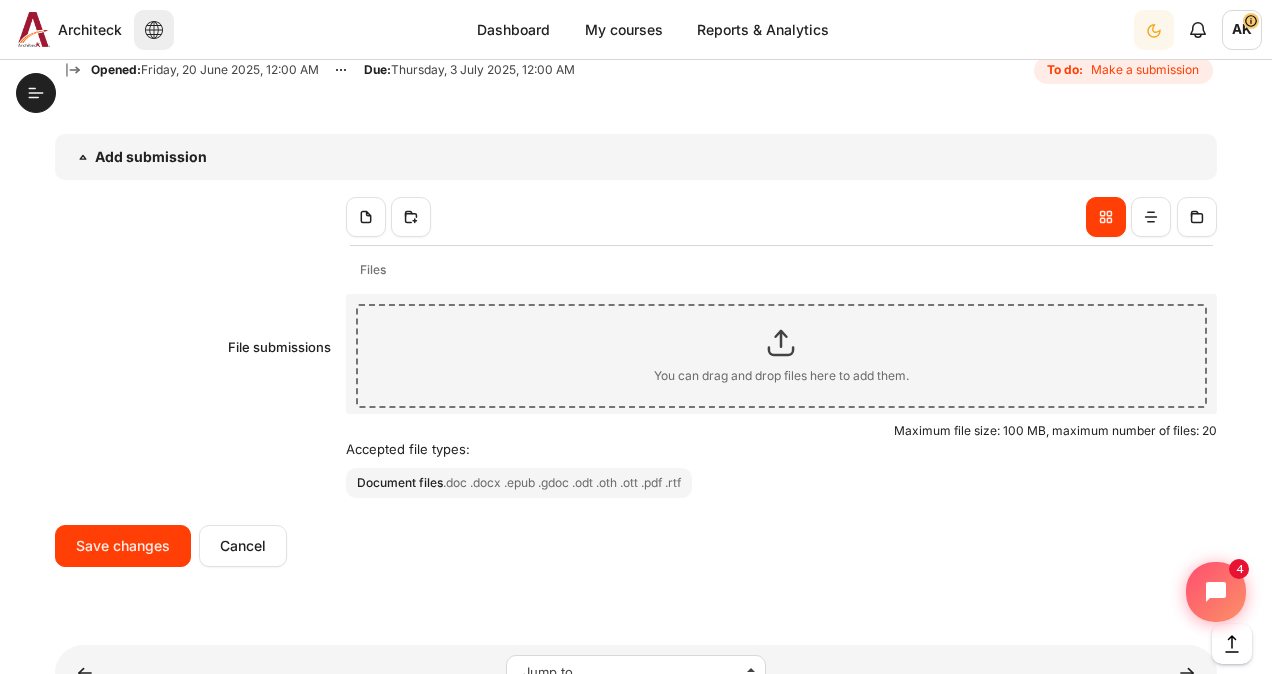 click at bounding box center (782, 343) 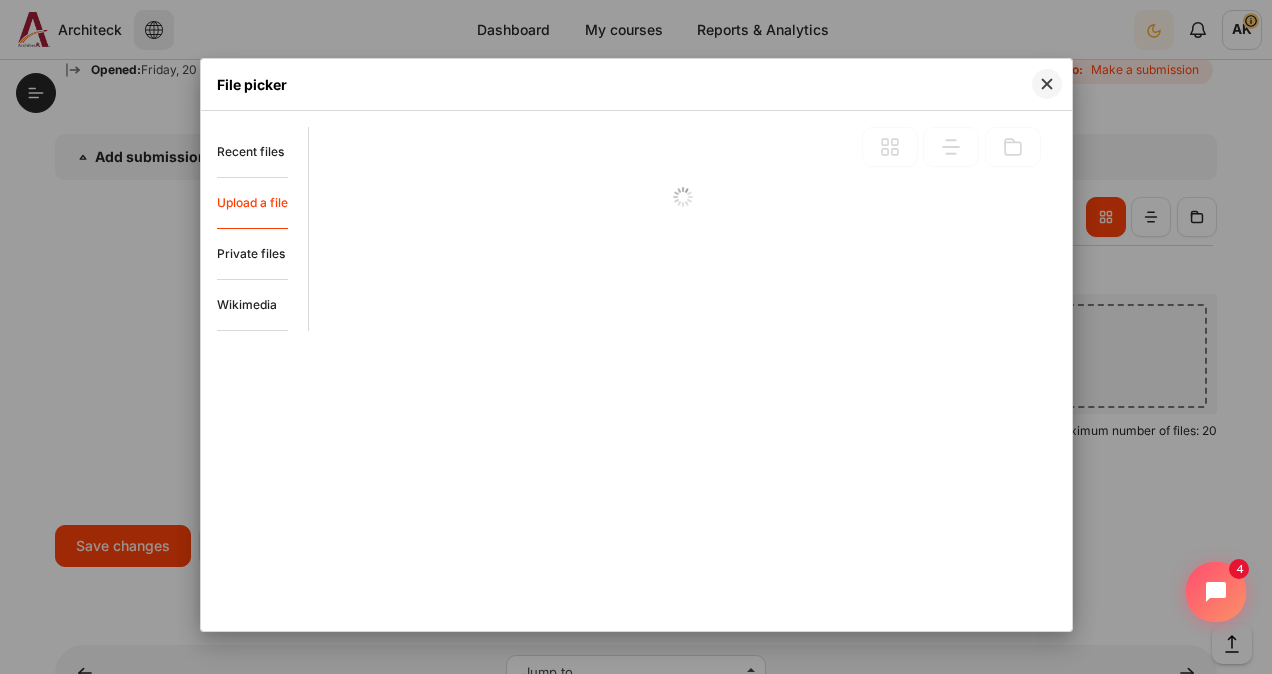 click on "Upload a file" at bounding box center [252, 202] 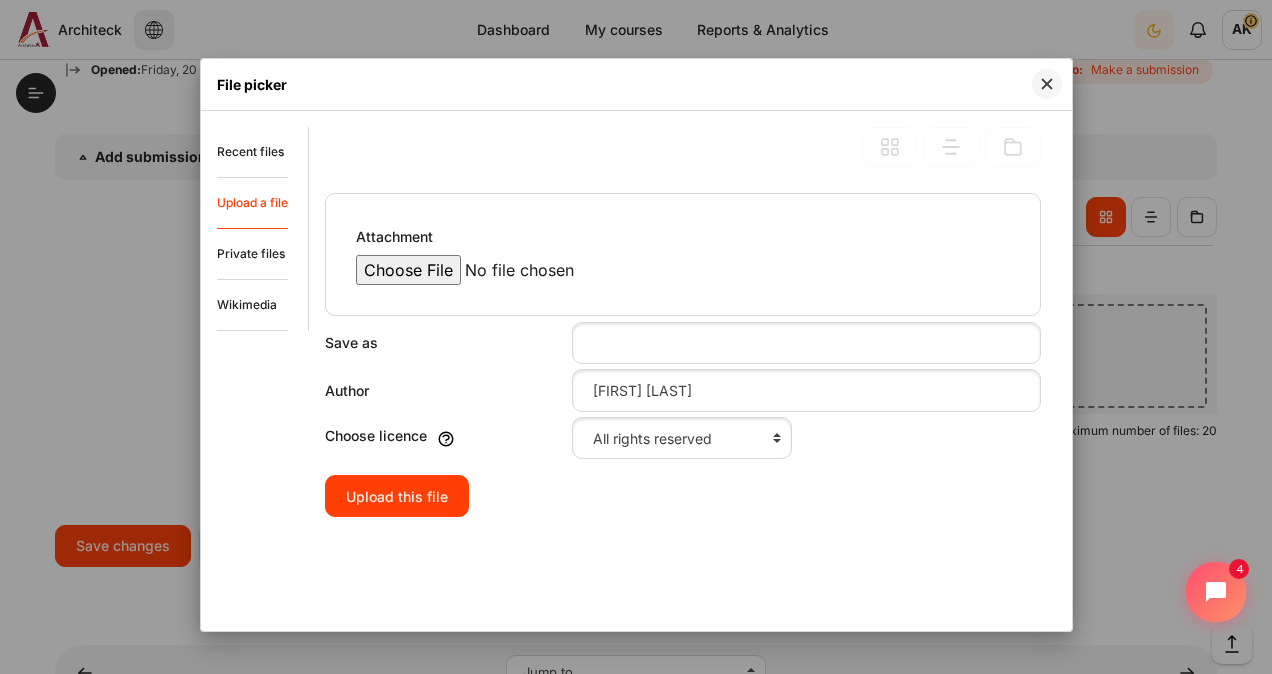click on "Attachment" at bounding box center (526, 270) 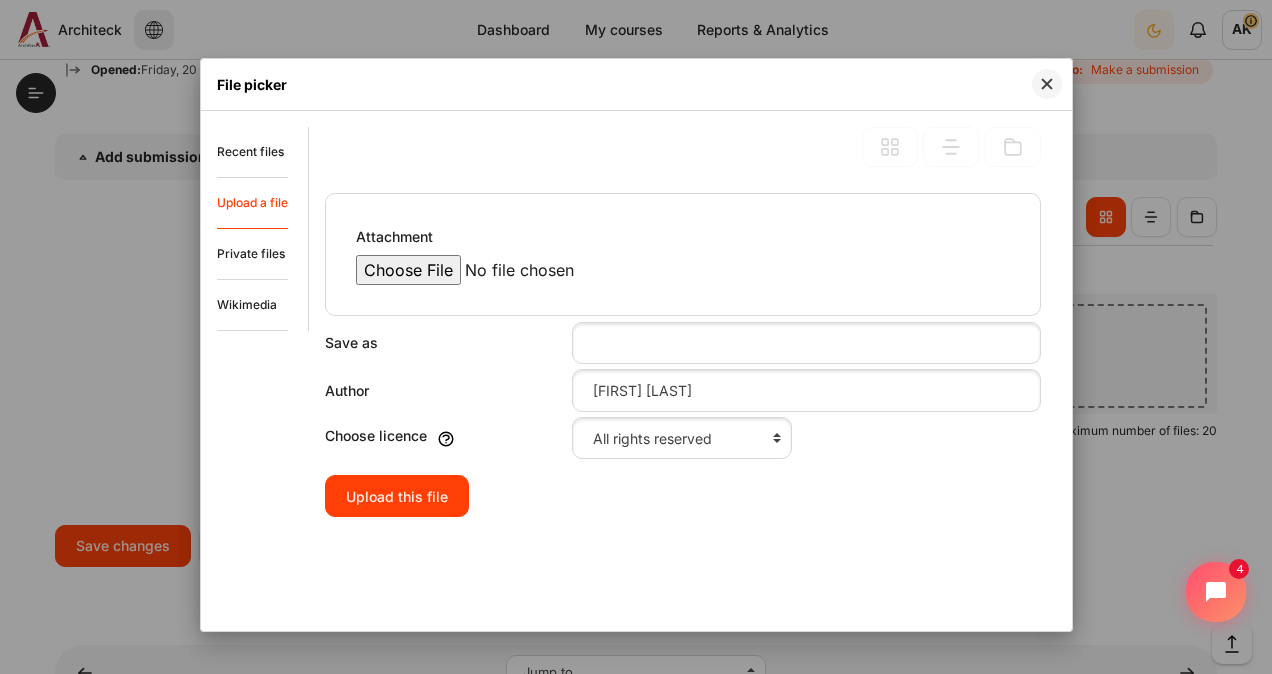 type on "C:\fakepath\Template Idea Opportunity (1).docx" 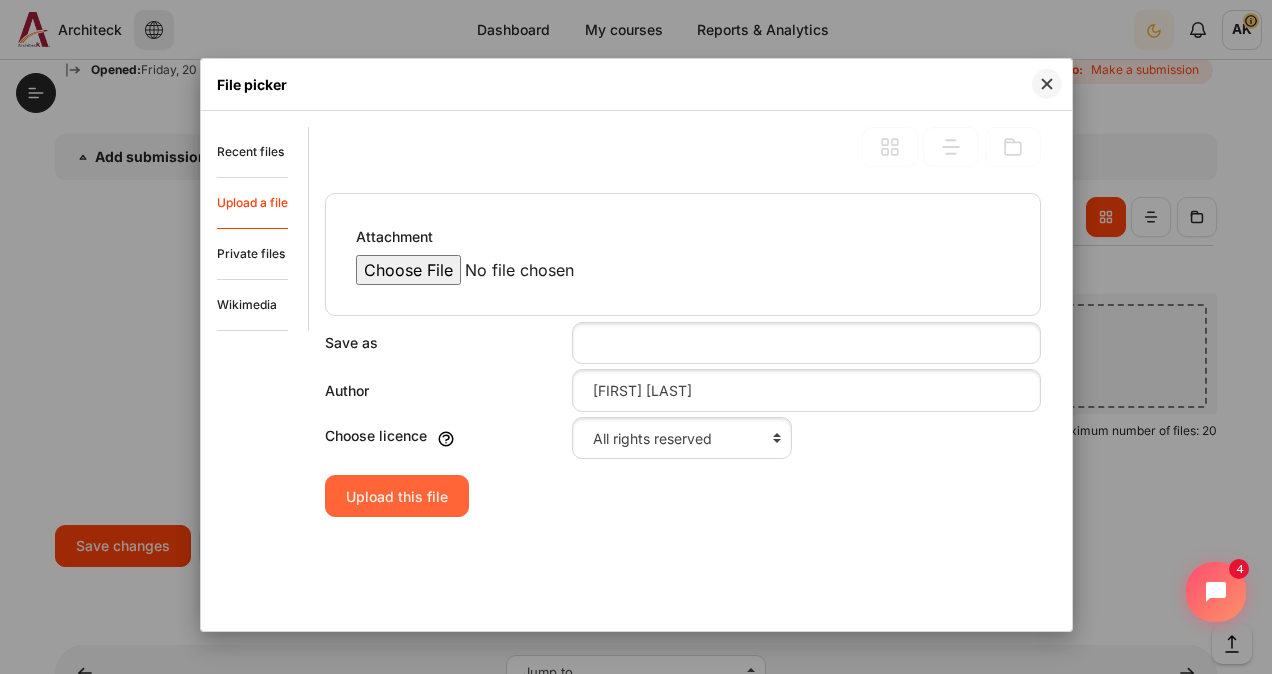 click on "Upload this file" at bounding box center (397, 496) 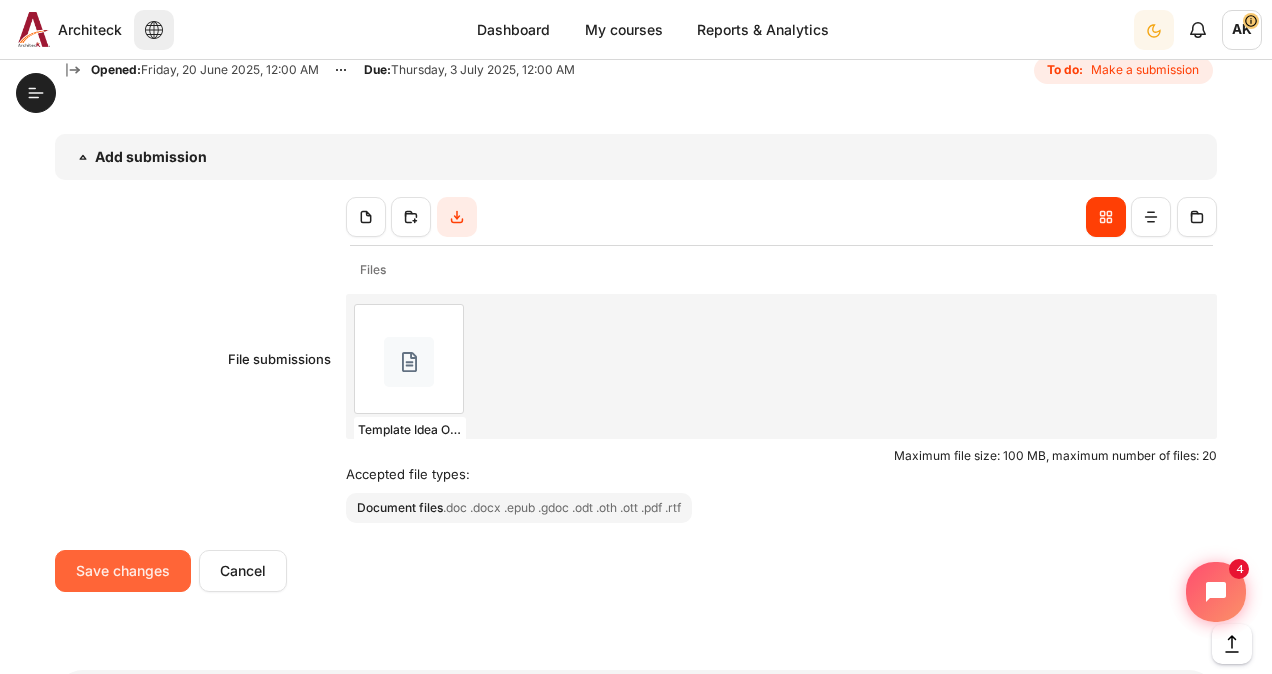 click on "Save changes" at bounding box center (123, 571) 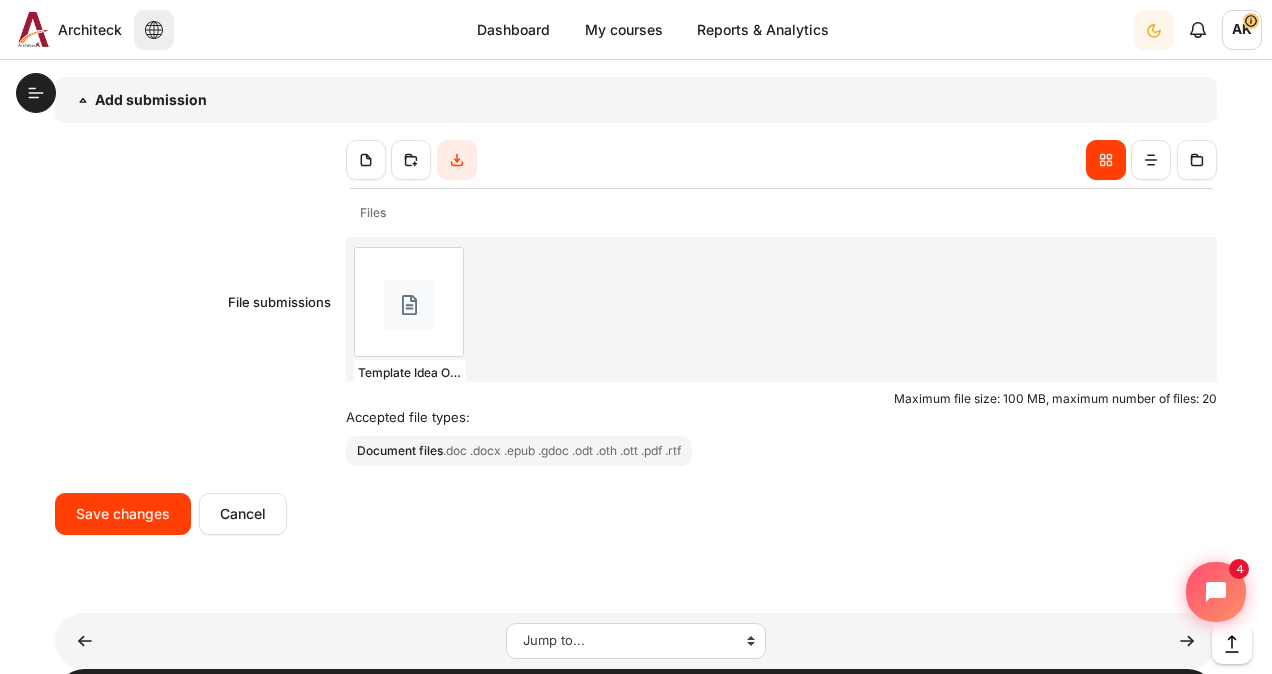 scroll, scrollTop: 1900, scrollLeft: 0, axis: vertical 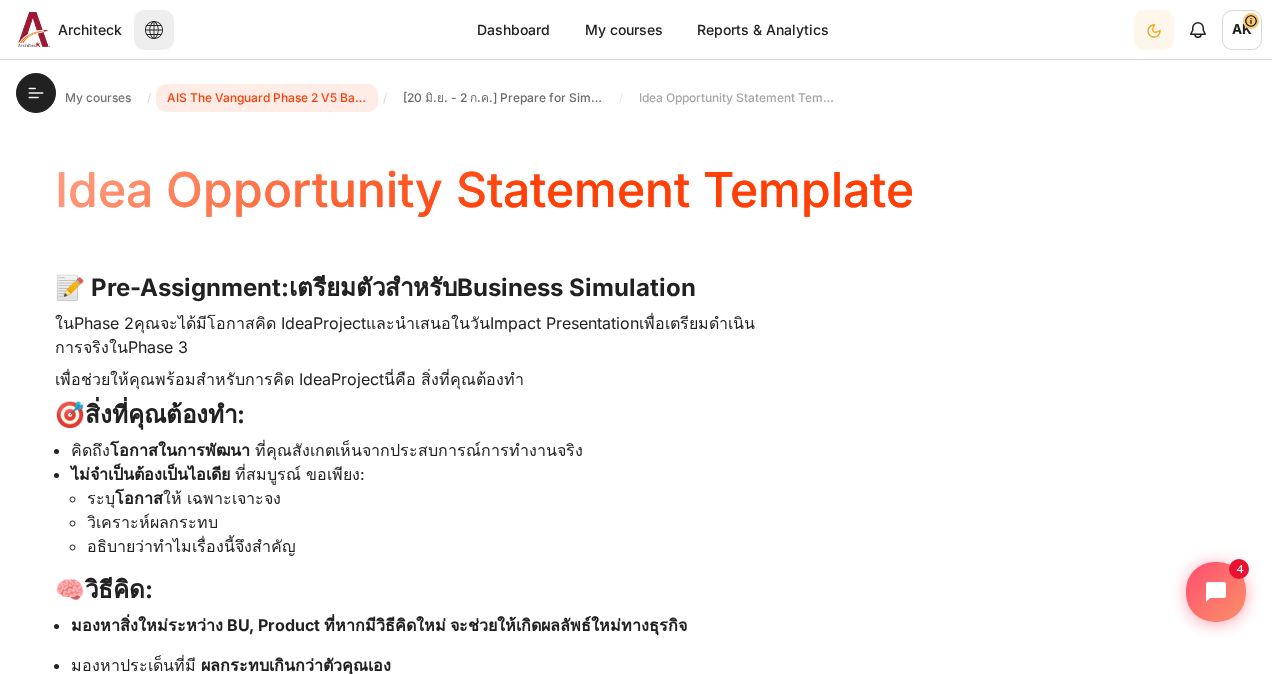 click on "AIS The Vanguard Phase 2 V5 Batch 2" at bounding box center [267, 98] 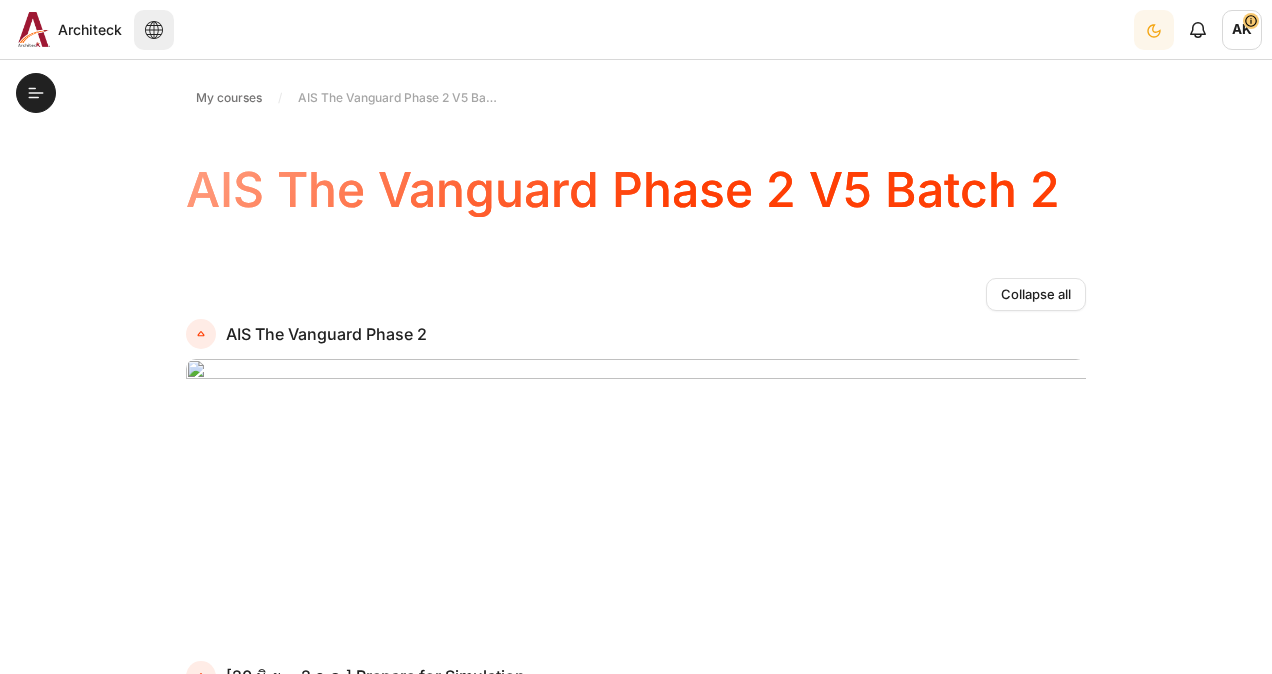 scroll, scrollTop: 0, scrollLeft: 0, axis: both 